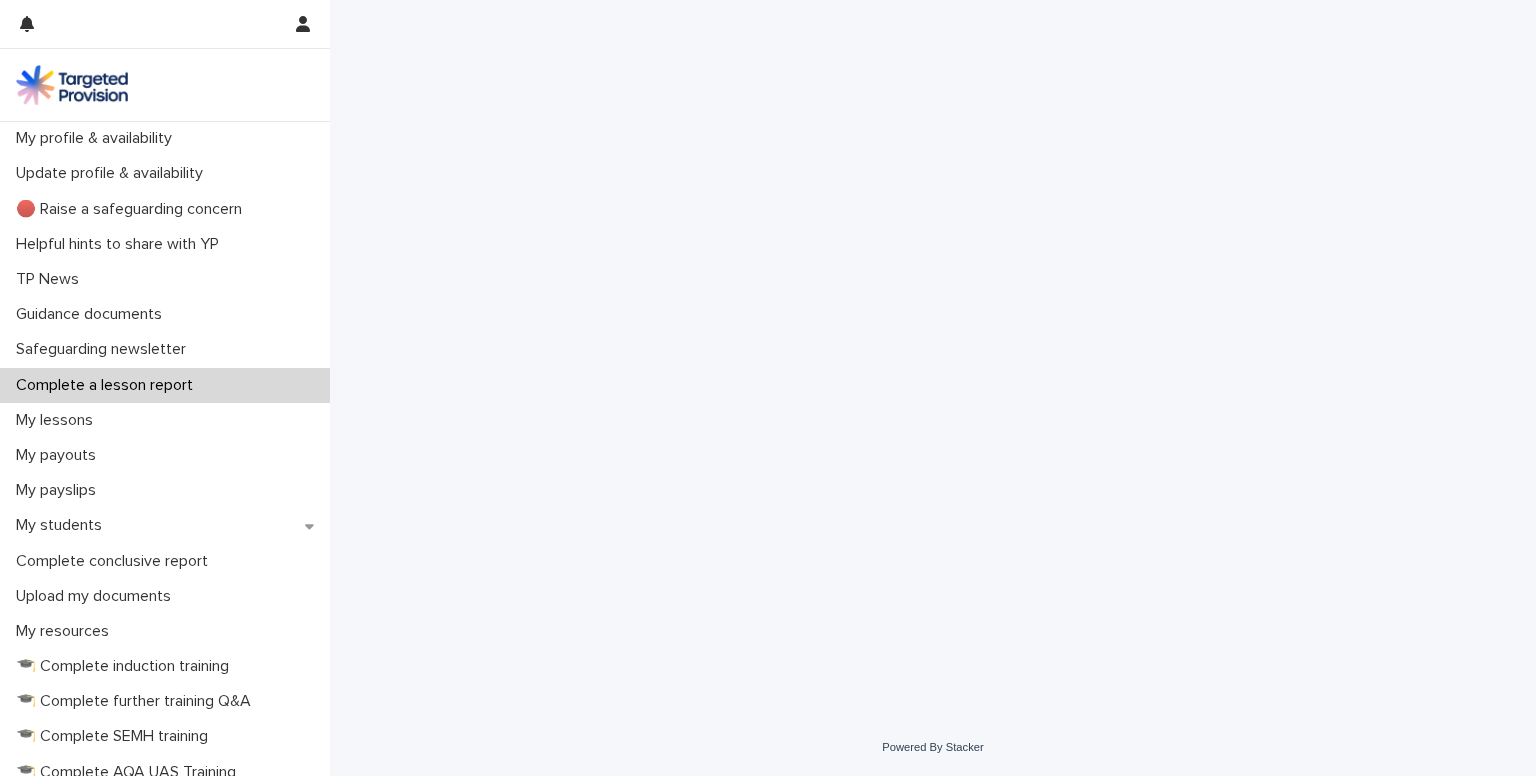 scroll, scrollTop: 0, scrollLeft: 0, axis: both 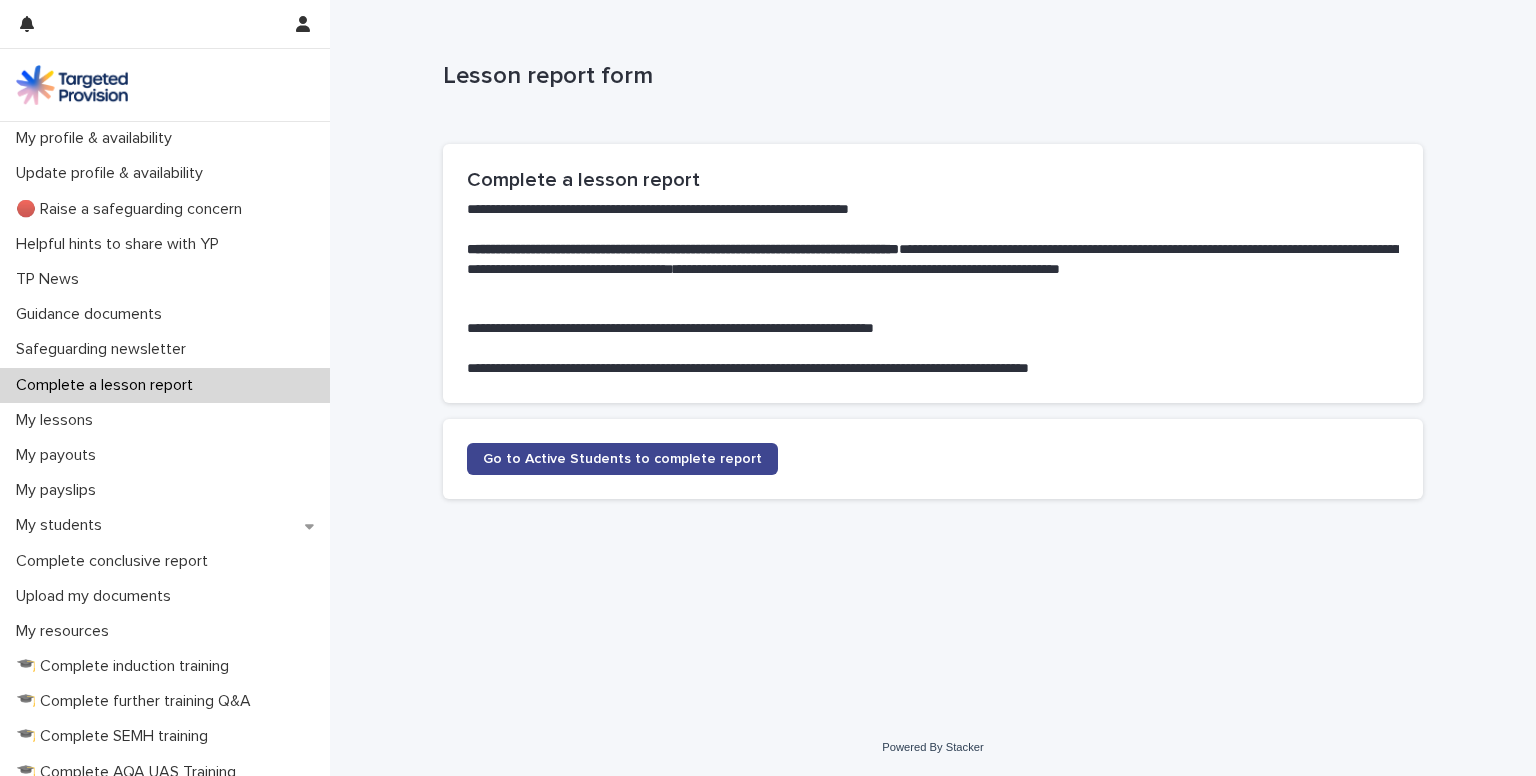 click on "Go to Active Students to complete report" at bounding box center (622, 459) 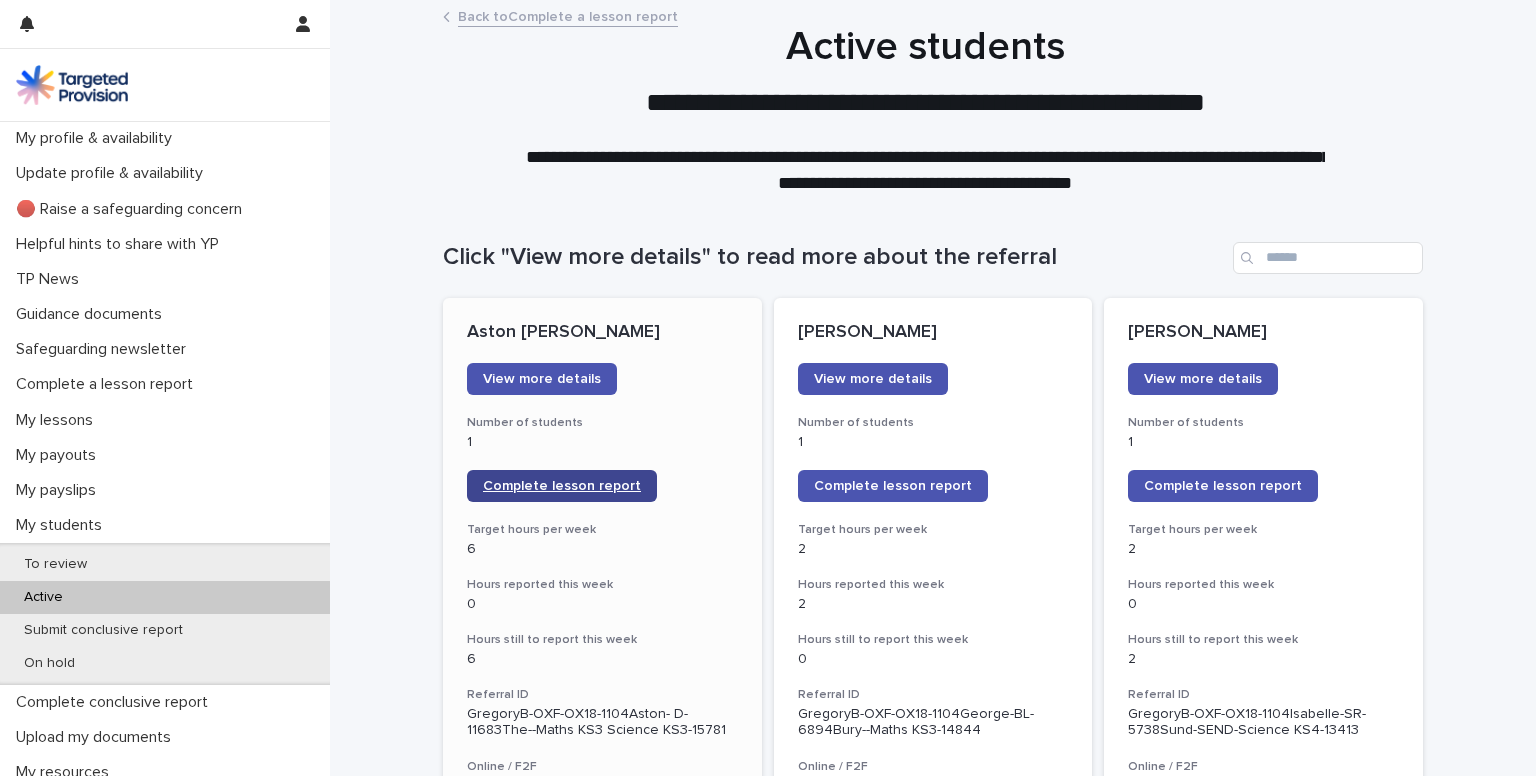 click on "Complete lesson report" at bounding box center (562, 486) 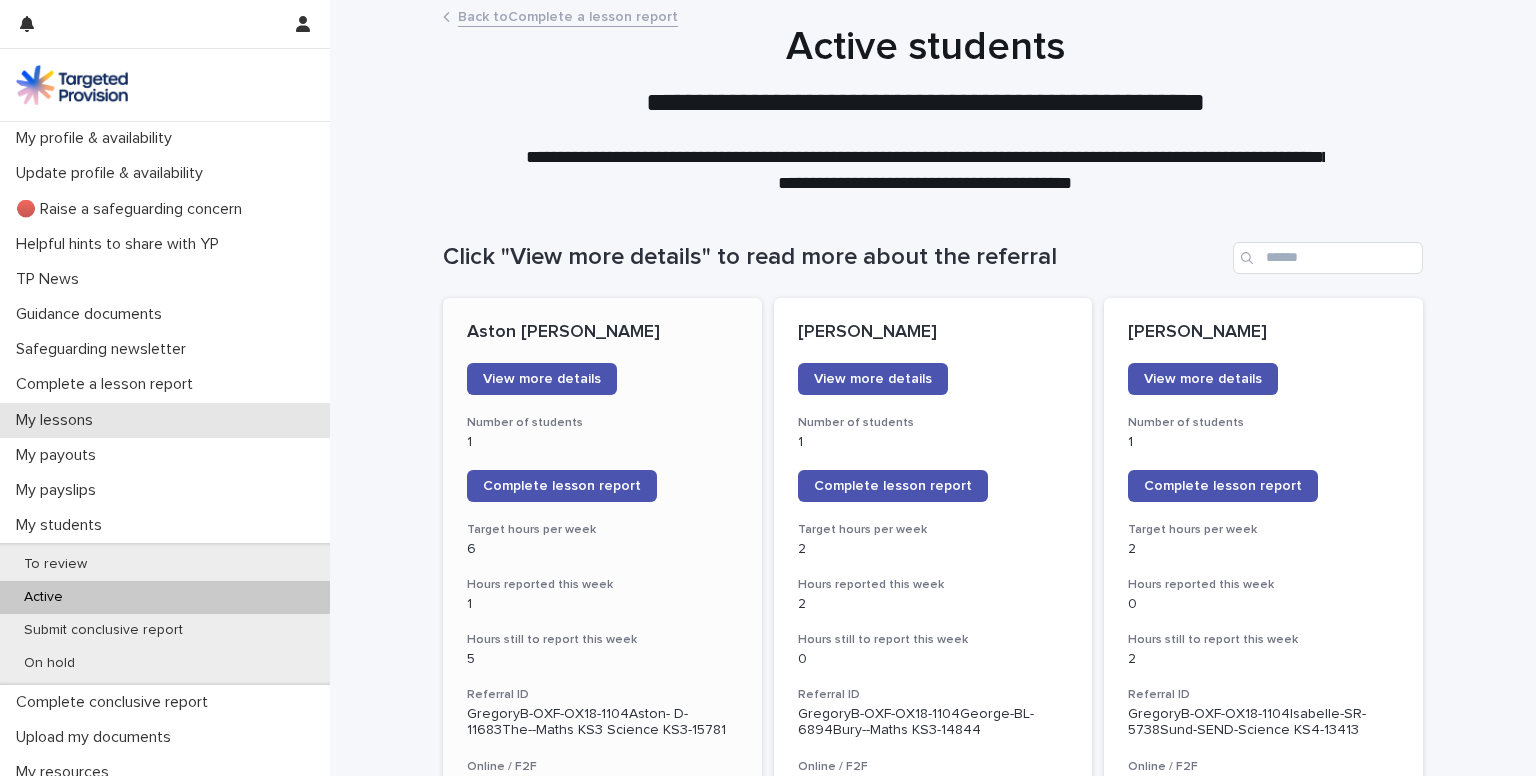 click on "My lessons" at bounding box center (58, 420) 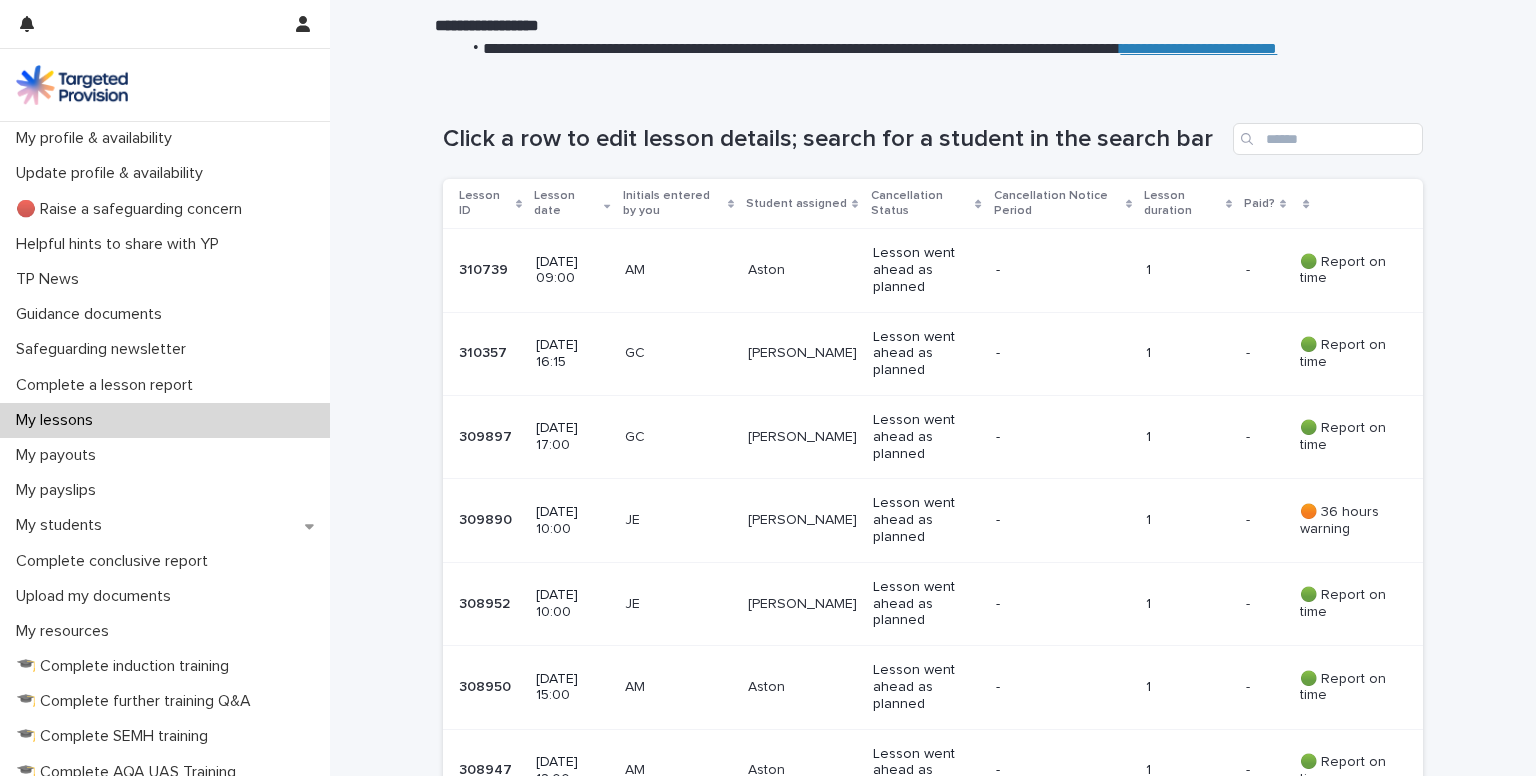 scroll, scrollTop: 288, scrollLeft: 0, axis: vertical 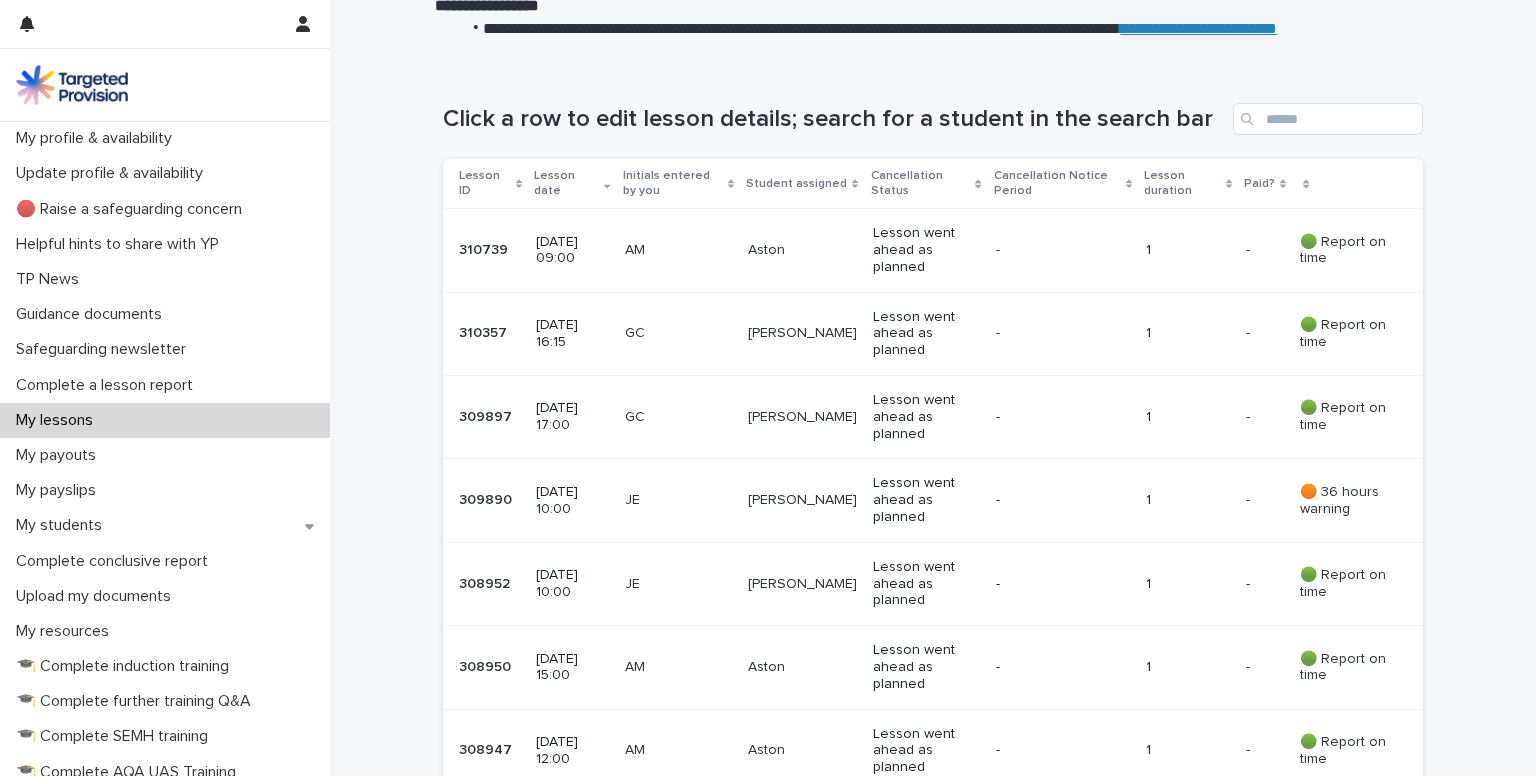 click on "JE" at bounding box center (678, 500) 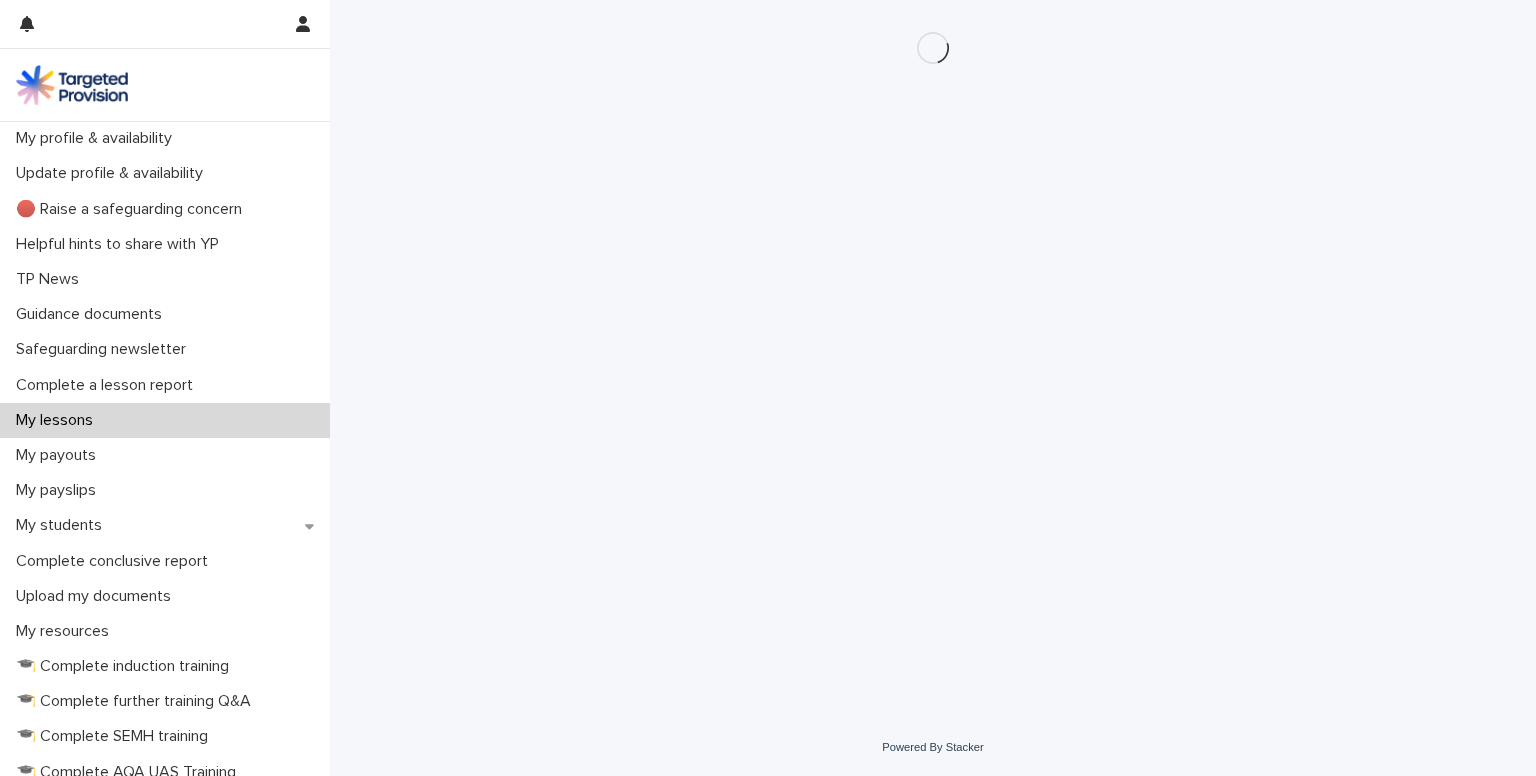 scroll, scrollTop: 0, scrollLeft: 0, axis: both 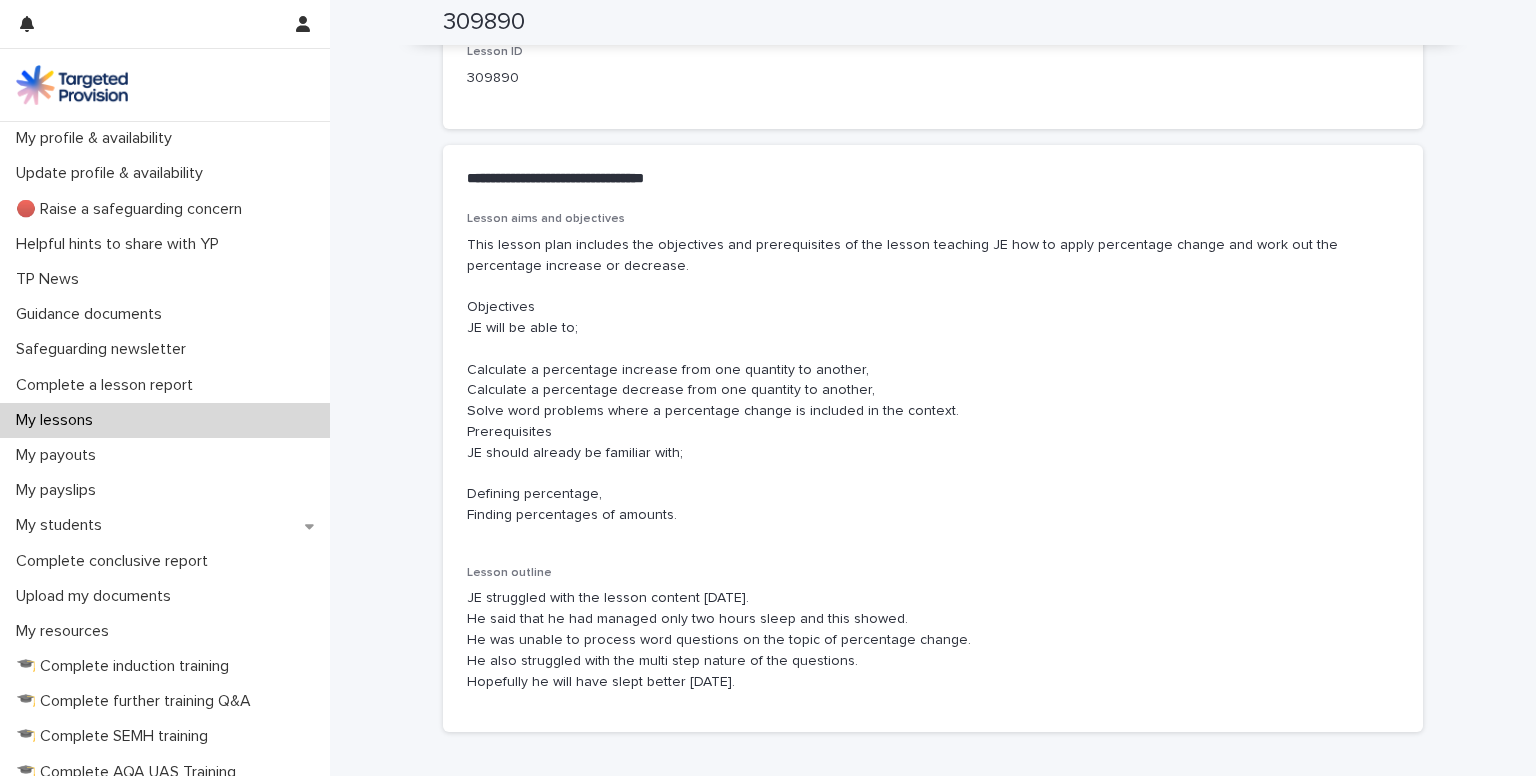 click on "Lesson aims and objectives This lesson plan includes the objectives and prerequisites of the lesson teaching JE how to apply percentage change and work out the percentage increase or decrease.
Objectives
JE will be able to;
Calculate a percentage increase from one quantity to another,
Calculate a percentage decrease from one quantity to another,
Solve word problems where a percentage change is included in the context.
Prerequisites
JE should already be familiar with;
Defining percentage,
Finding percentages of amounts. Lesson outline JE struggled with the lesson content today.
He said that he had managed only two hours sleep and this showed.
He was unable to process word questions on the topic of percentage change.
He also struggled with the multi step nature of the questions.
Hopefully he will have slept better on Wednesday." at bounding box center [933, 472] 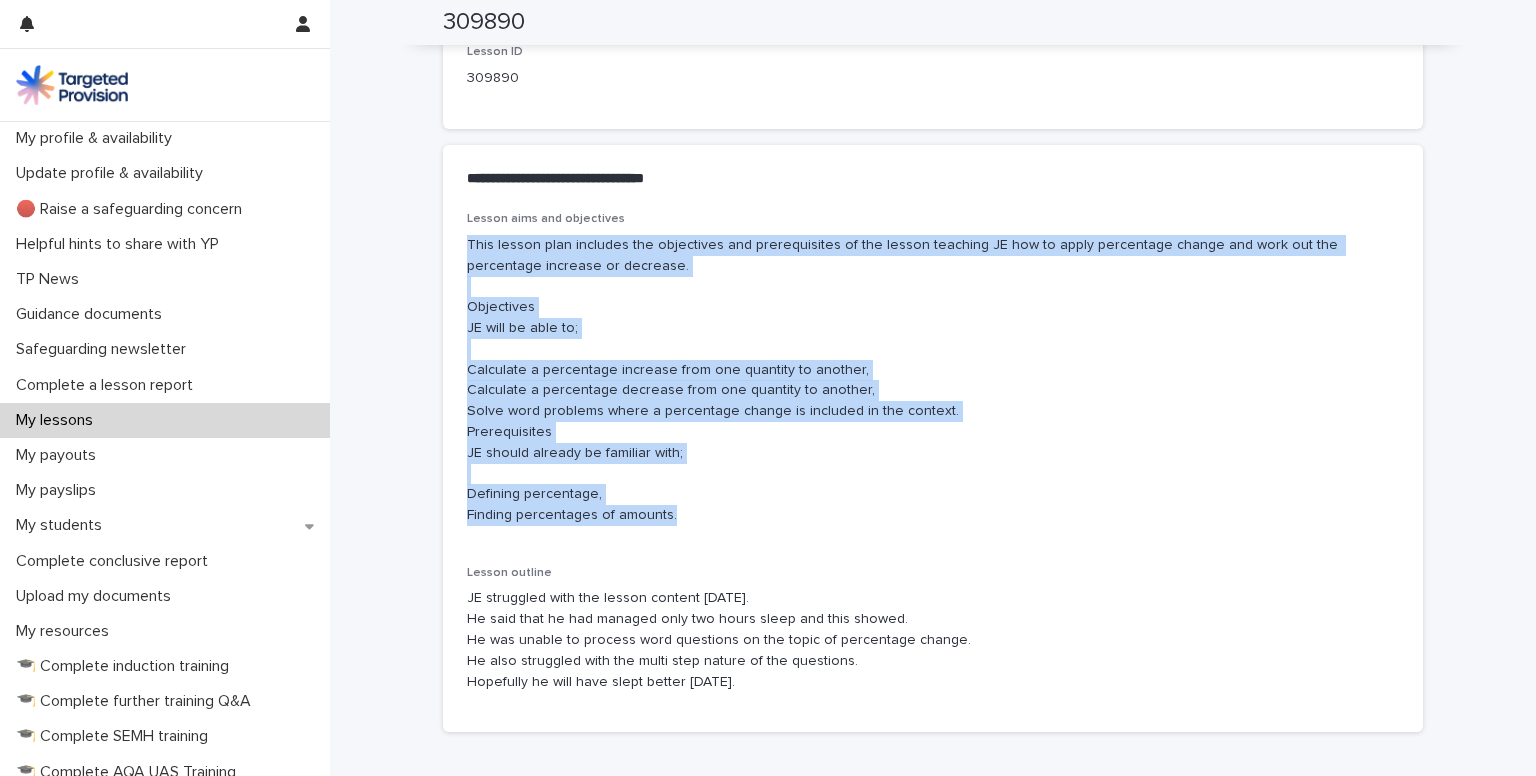 drag, startPoint x: 453, startPoint y: 240, endPoint x: 663, endPoint y: 520, distance: 350 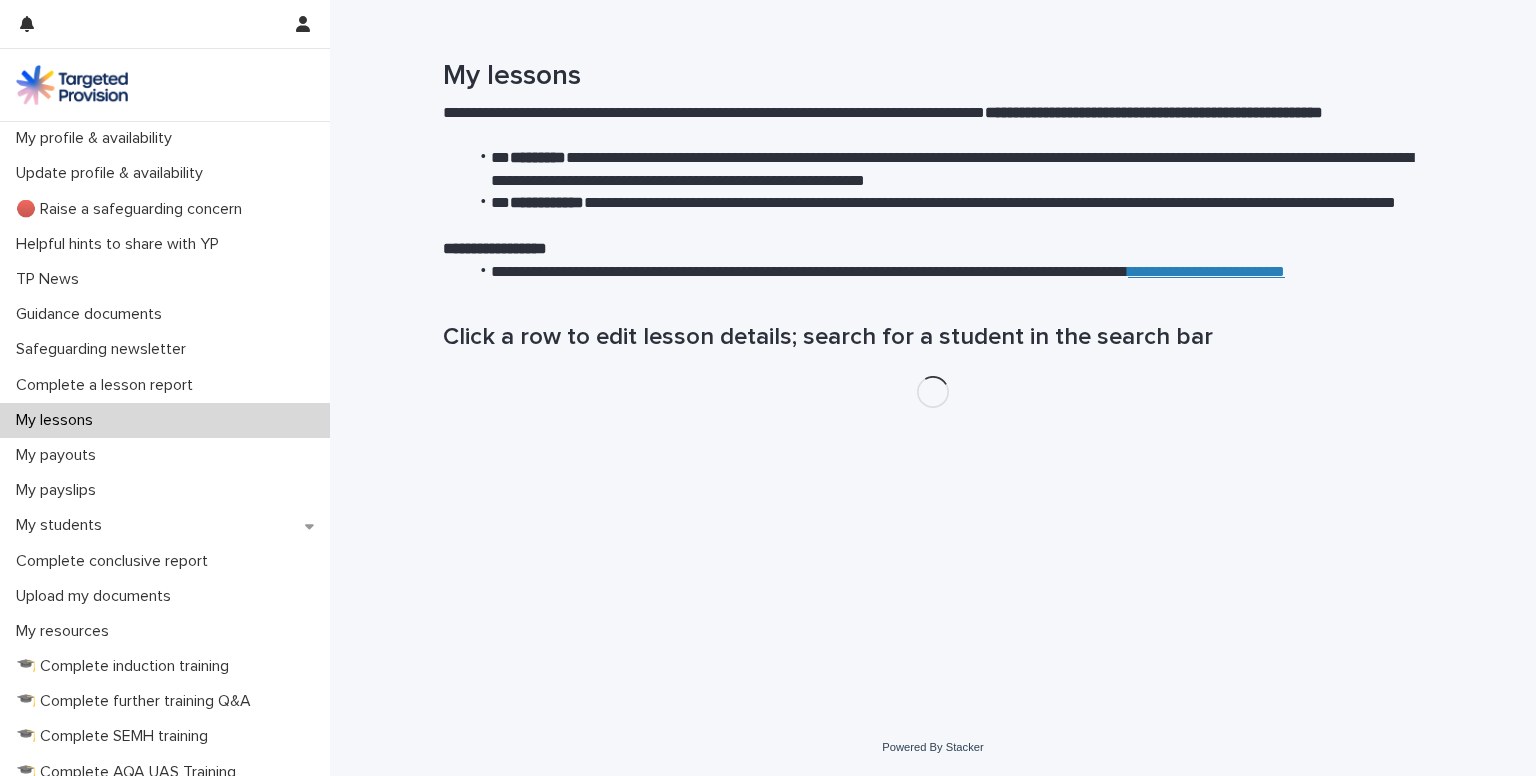 scroll, scrollTop: 0, scrollLeft: 0, axis: both 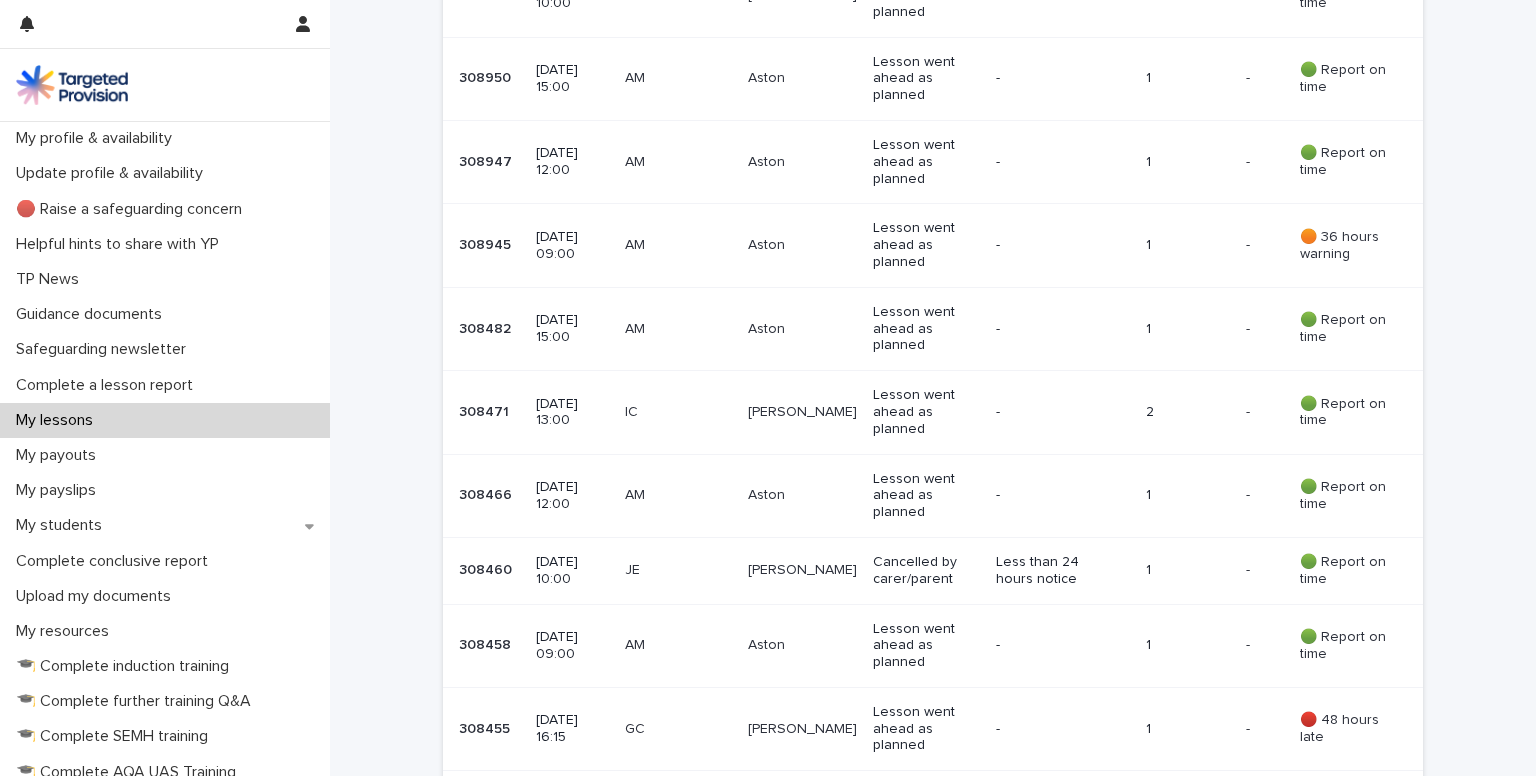 click on "02 July 2025 12:00" at bounding box center (572, 495) 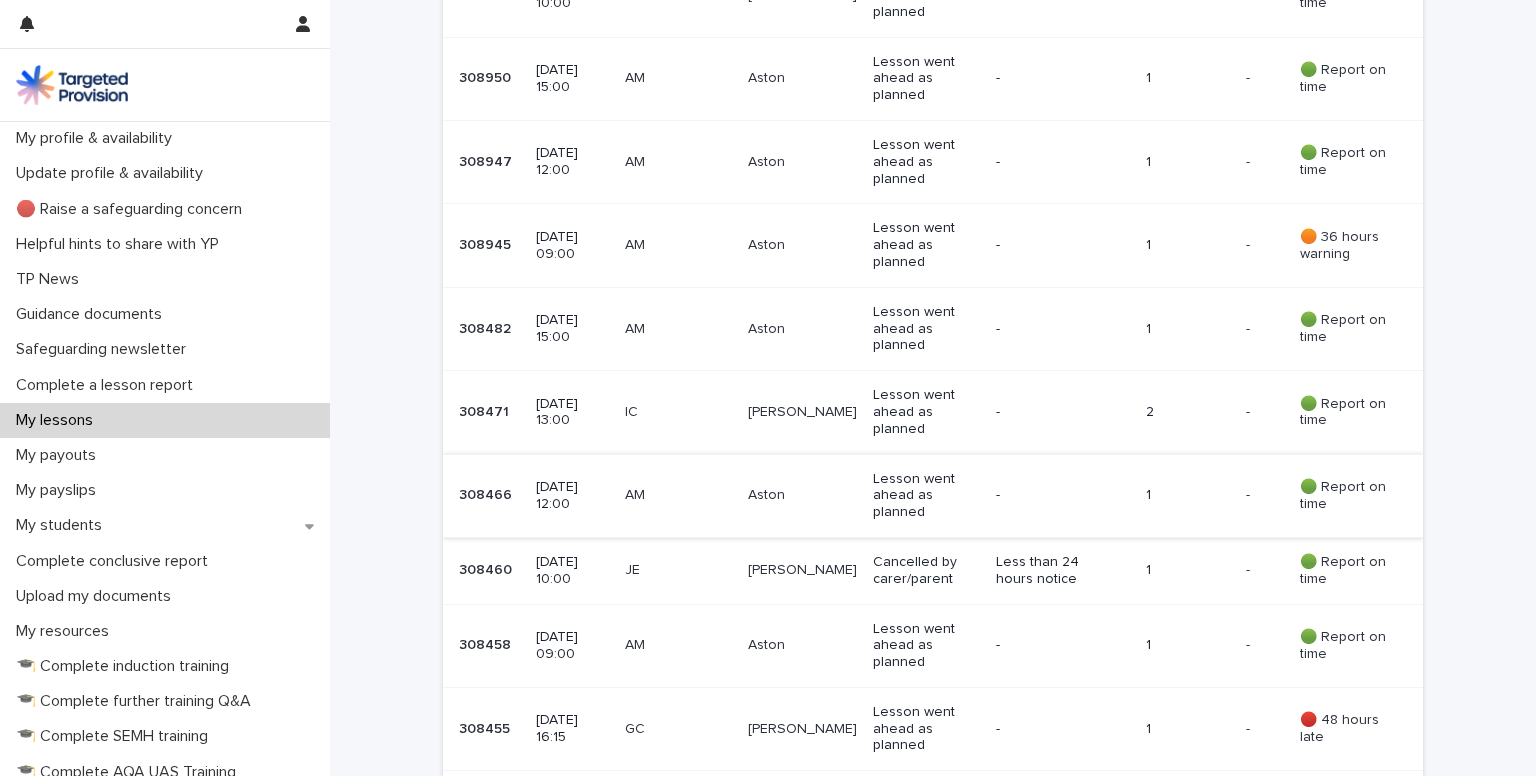 scroll, scrollTop: 0, scrollLeft: 0, axis: both 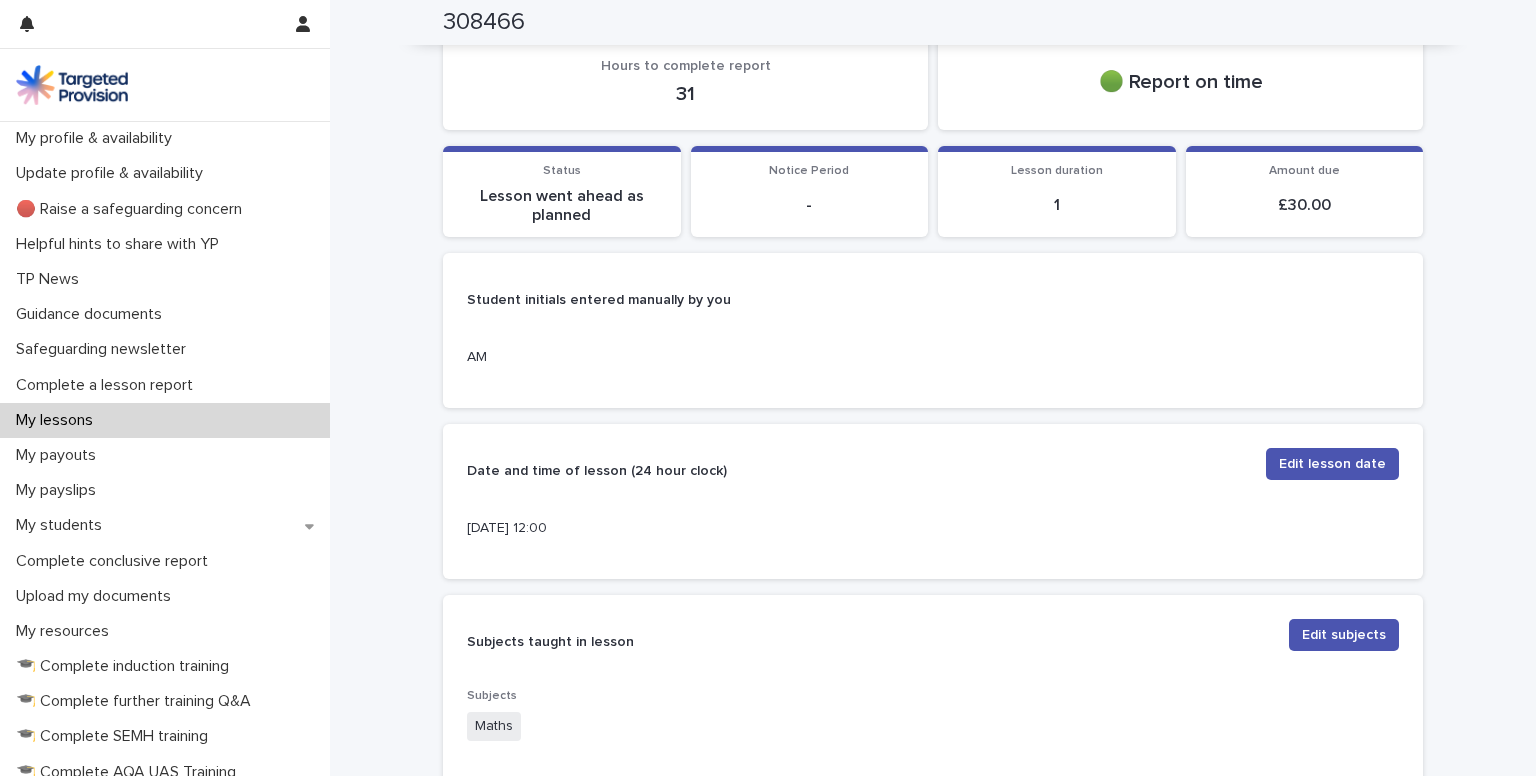 click on "My lessons" at bounding box center (58, 420) 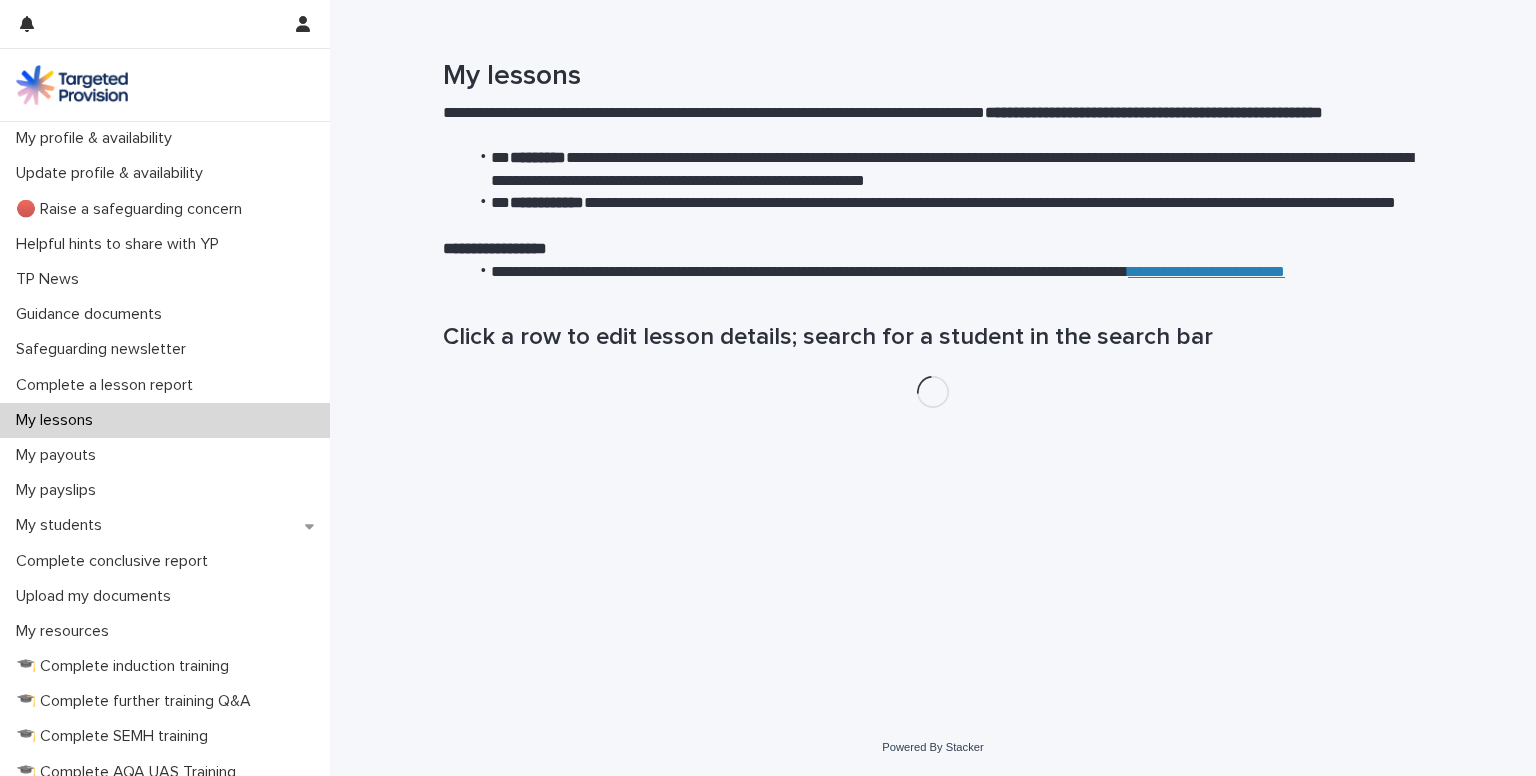 scroll, scrollTop: 0, scrollLeft: 0, axis: both 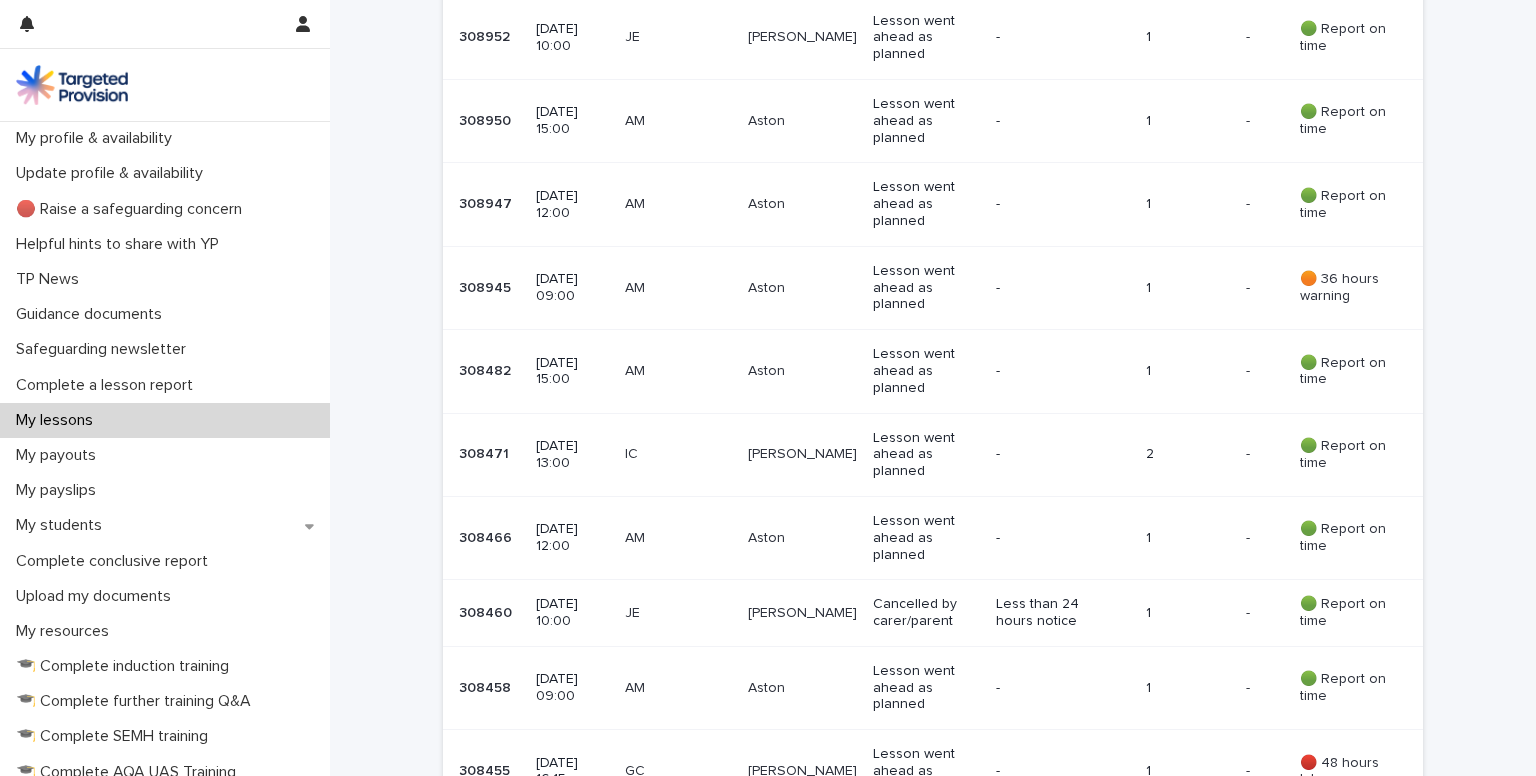 click on "02 July 2025 13:00" at bounding box center [572, 455] 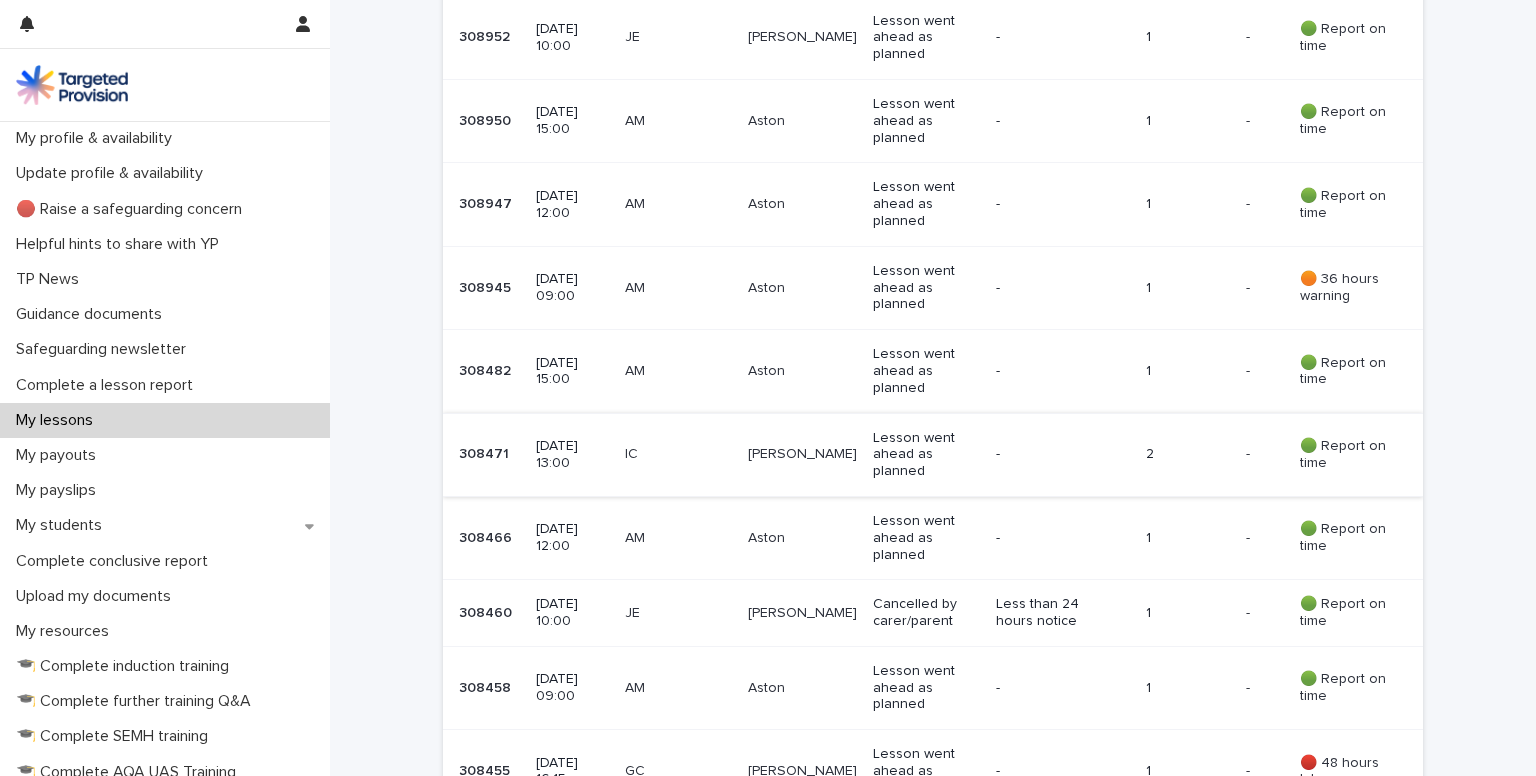 scroll, scrollTop: 0, scrollLeft: 0, axis: both 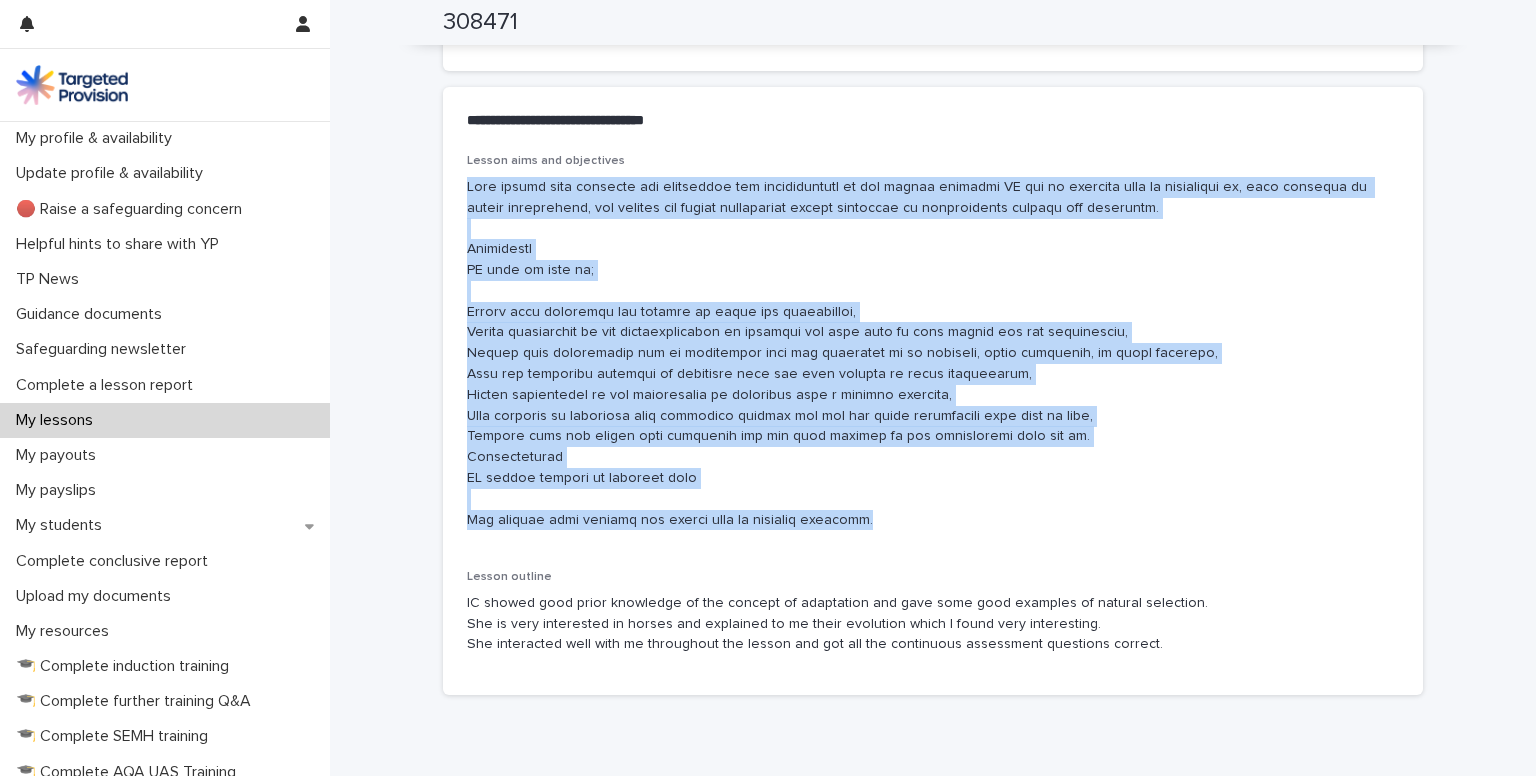 drag, startPoint x: 453, startPoint y: 179, endPoint x: 846, endPoint y: 519, distance: 519.6624 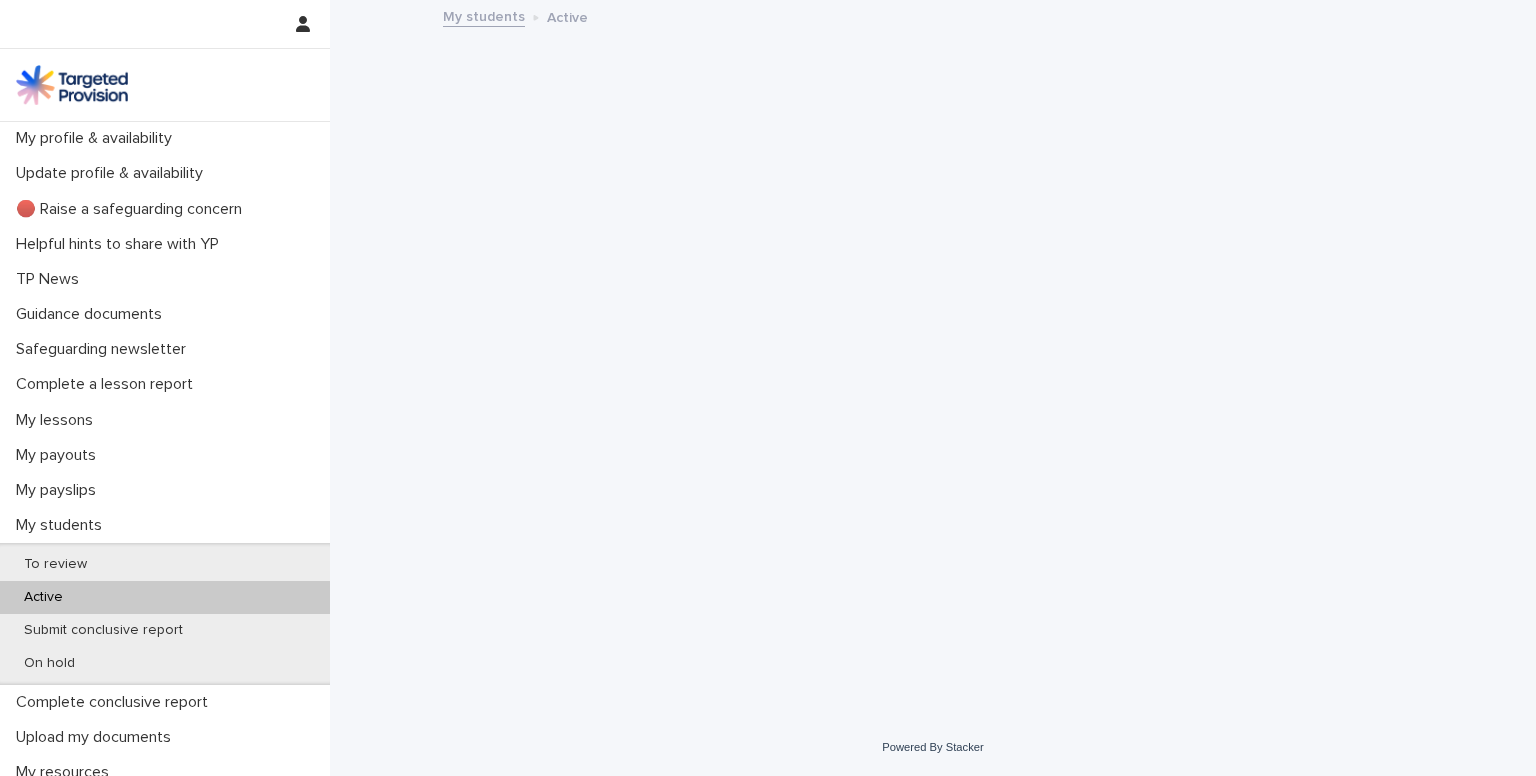 scroll, scrollTop: 0, scrollLeft: 0, axis: both 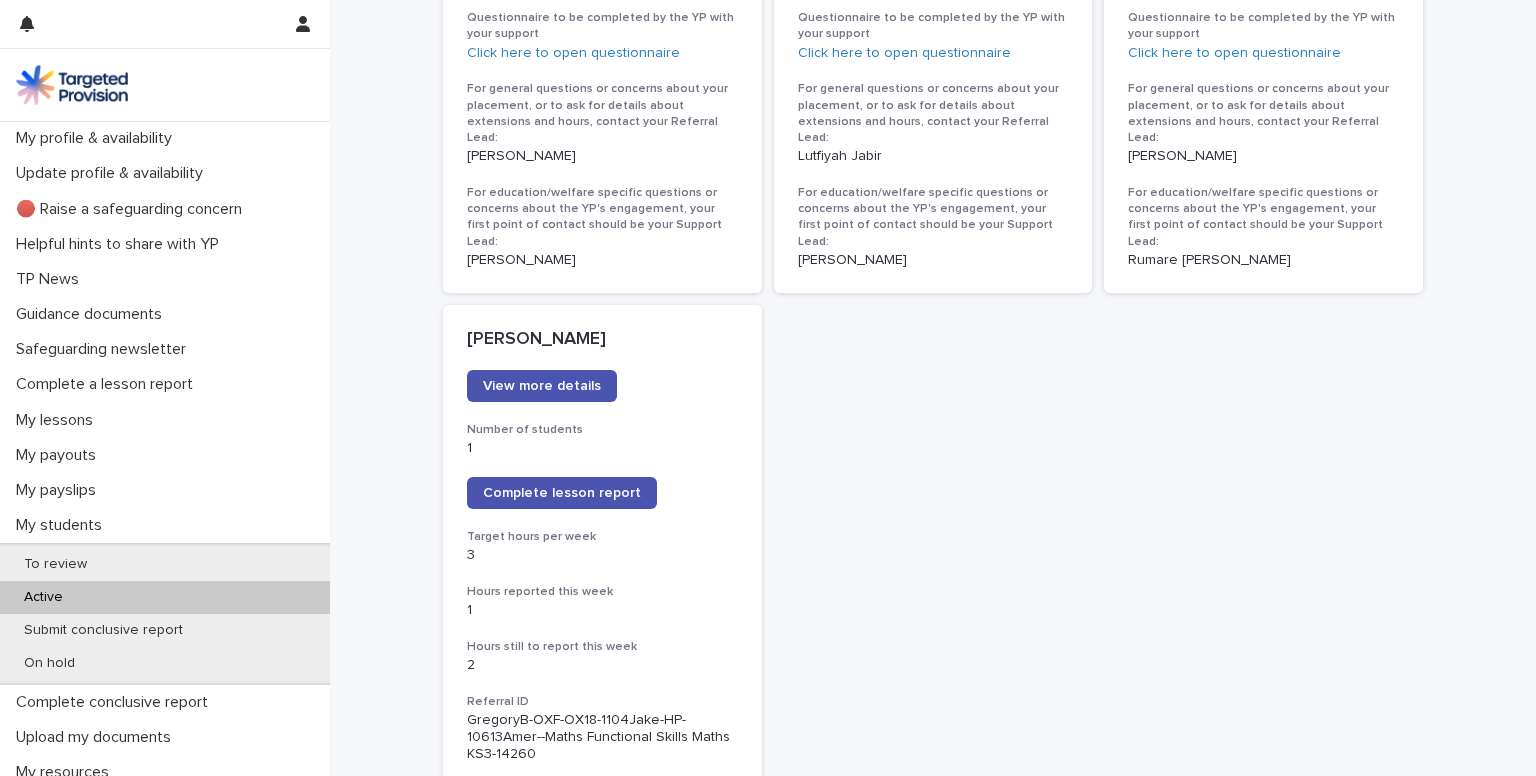click on "Complete lesson report" at bounding box center [562, 493] 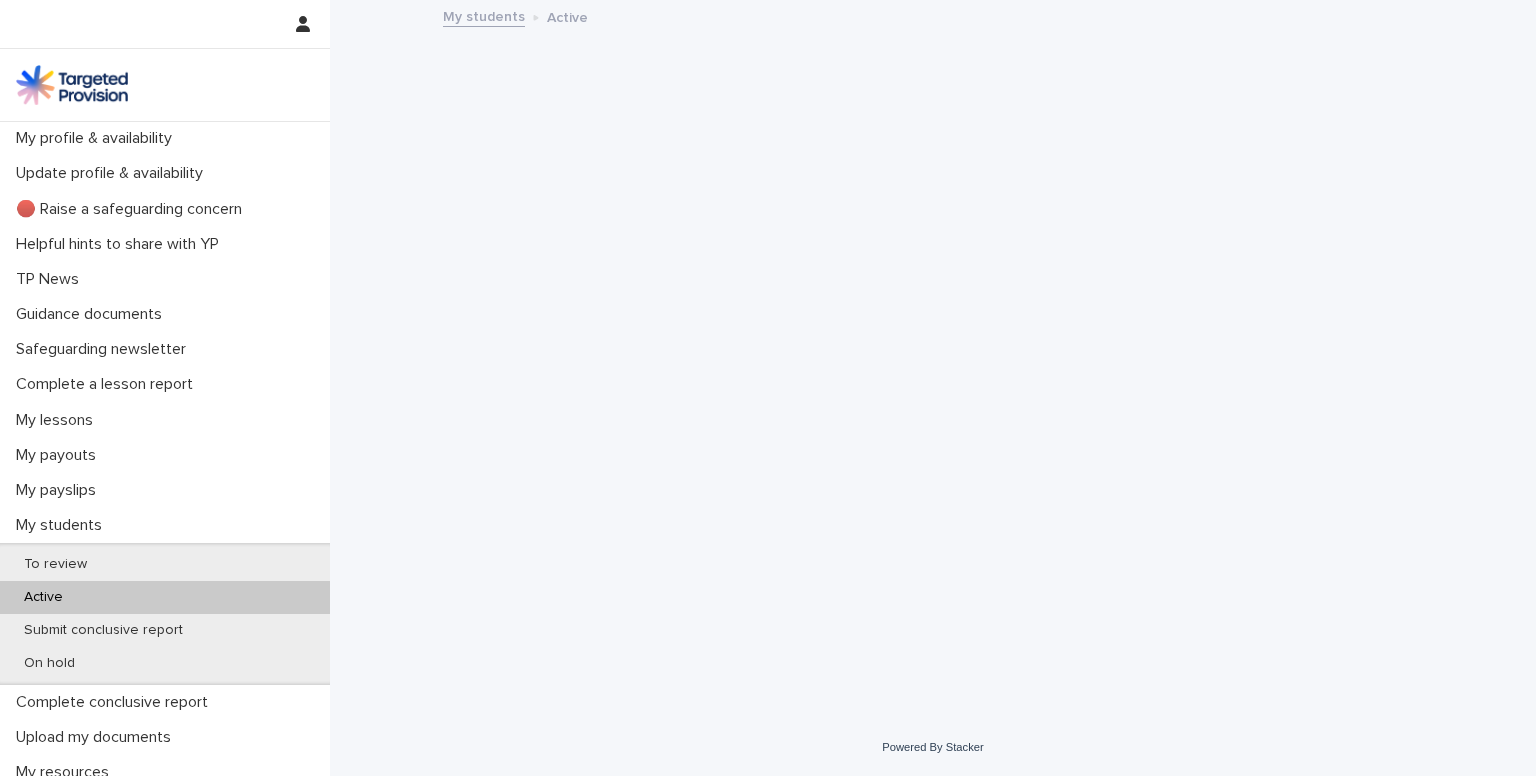 scroll, scrollTop: 0, scrollLeft: 0, axis: both 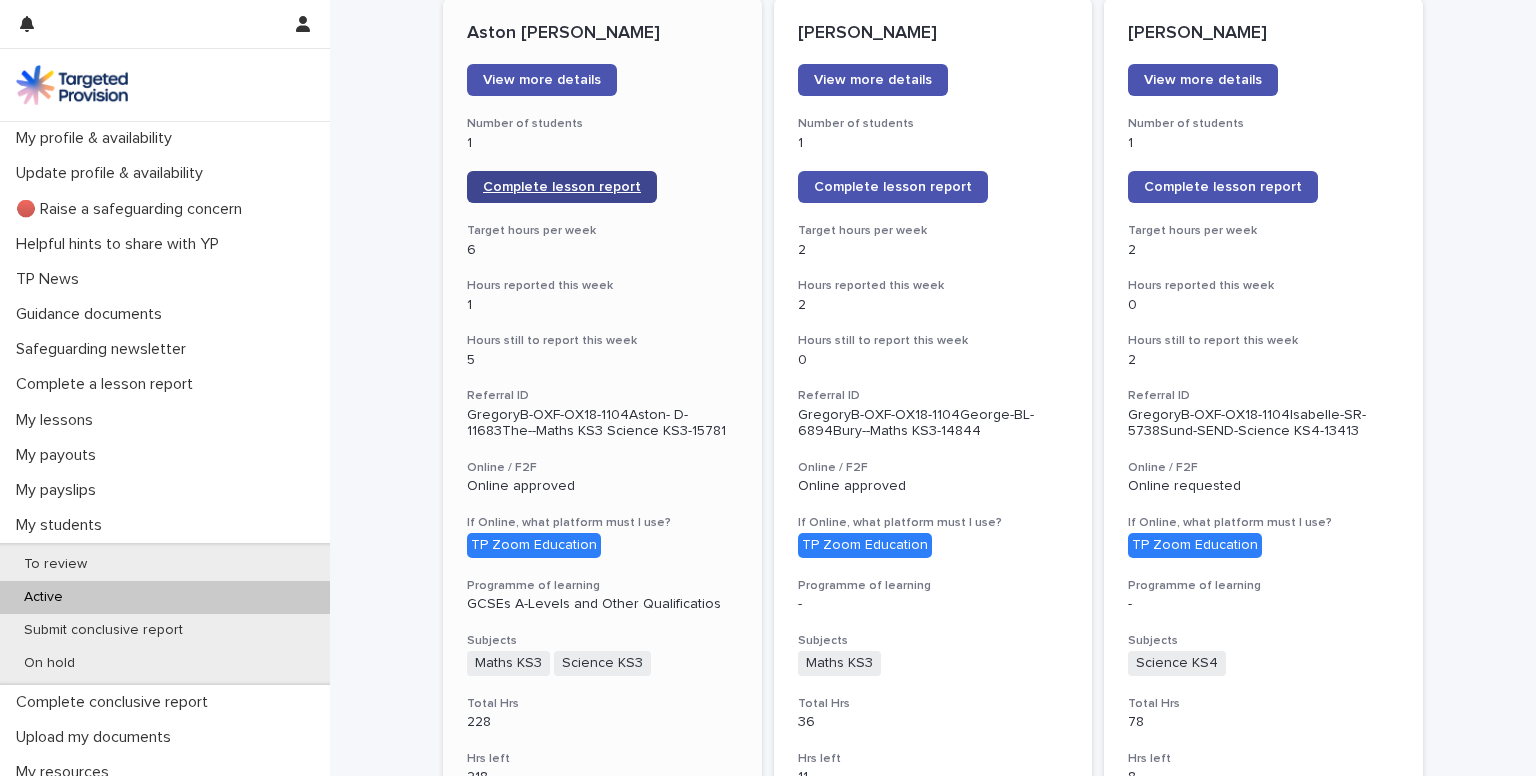 click on "Complete lesson report" at bounding box center [562, 187] 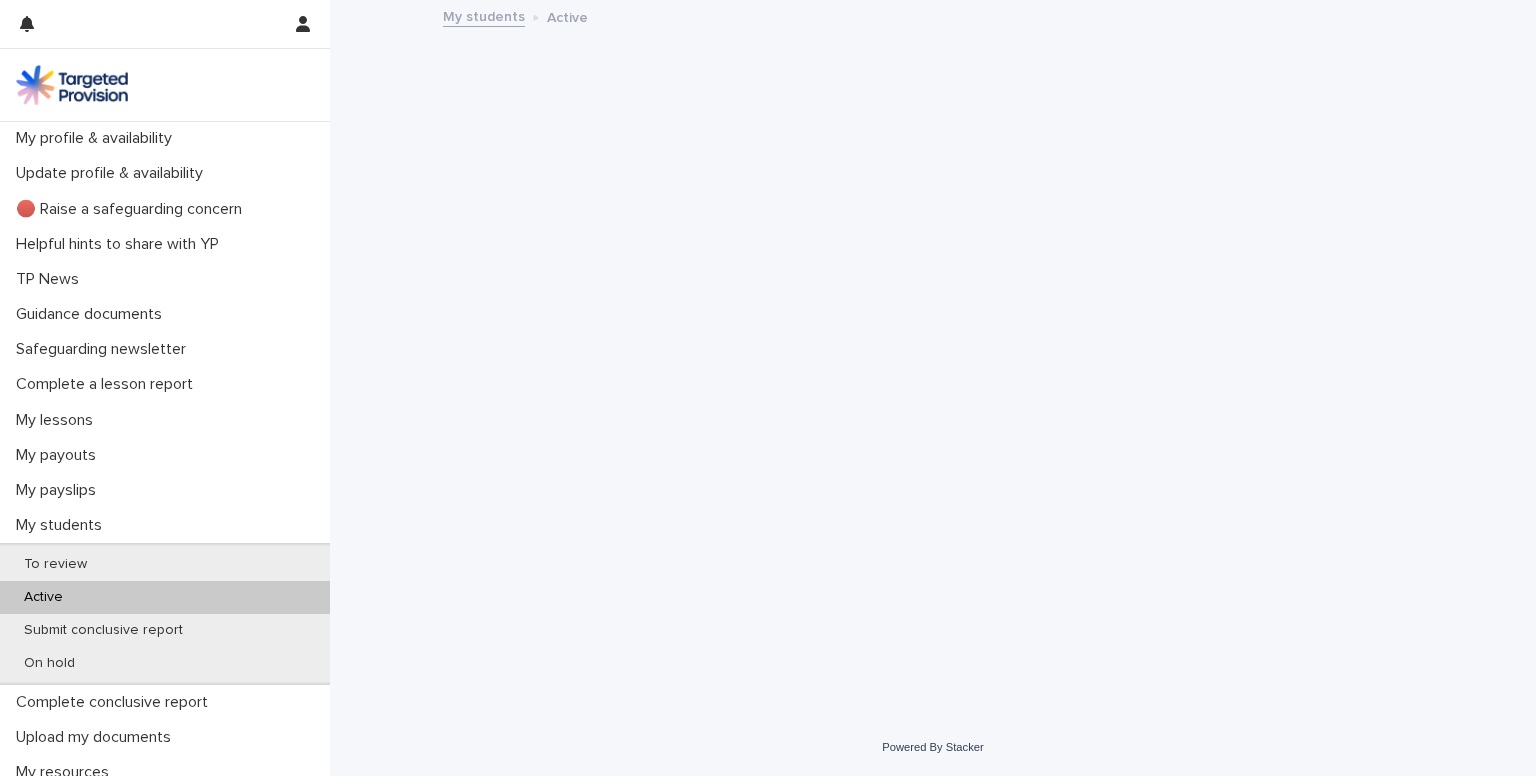 scroll, scrollTop: 0, scrollLeft: 0, axis: both 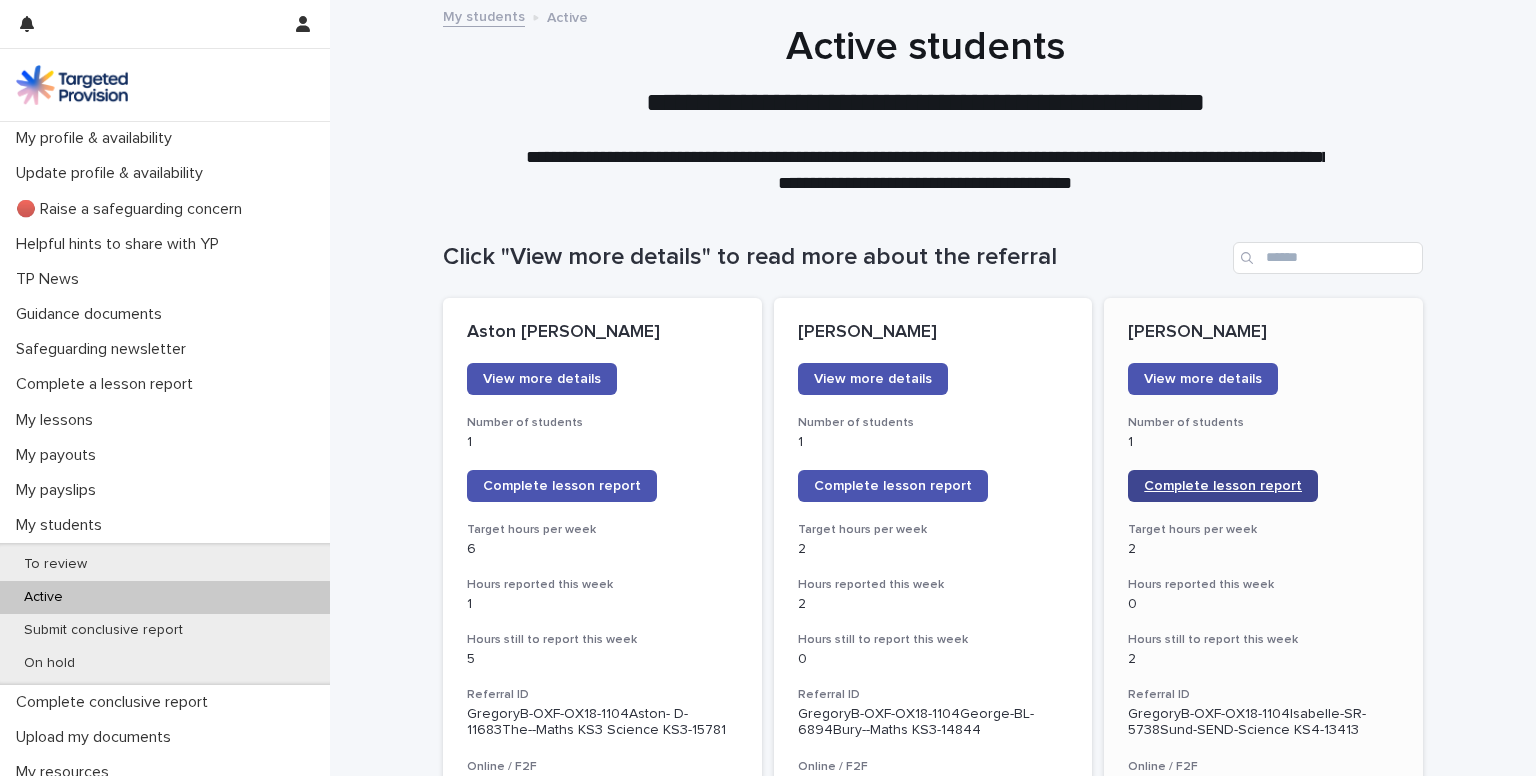 click on "Complete lesson report" at bounding box center (1223, 486) 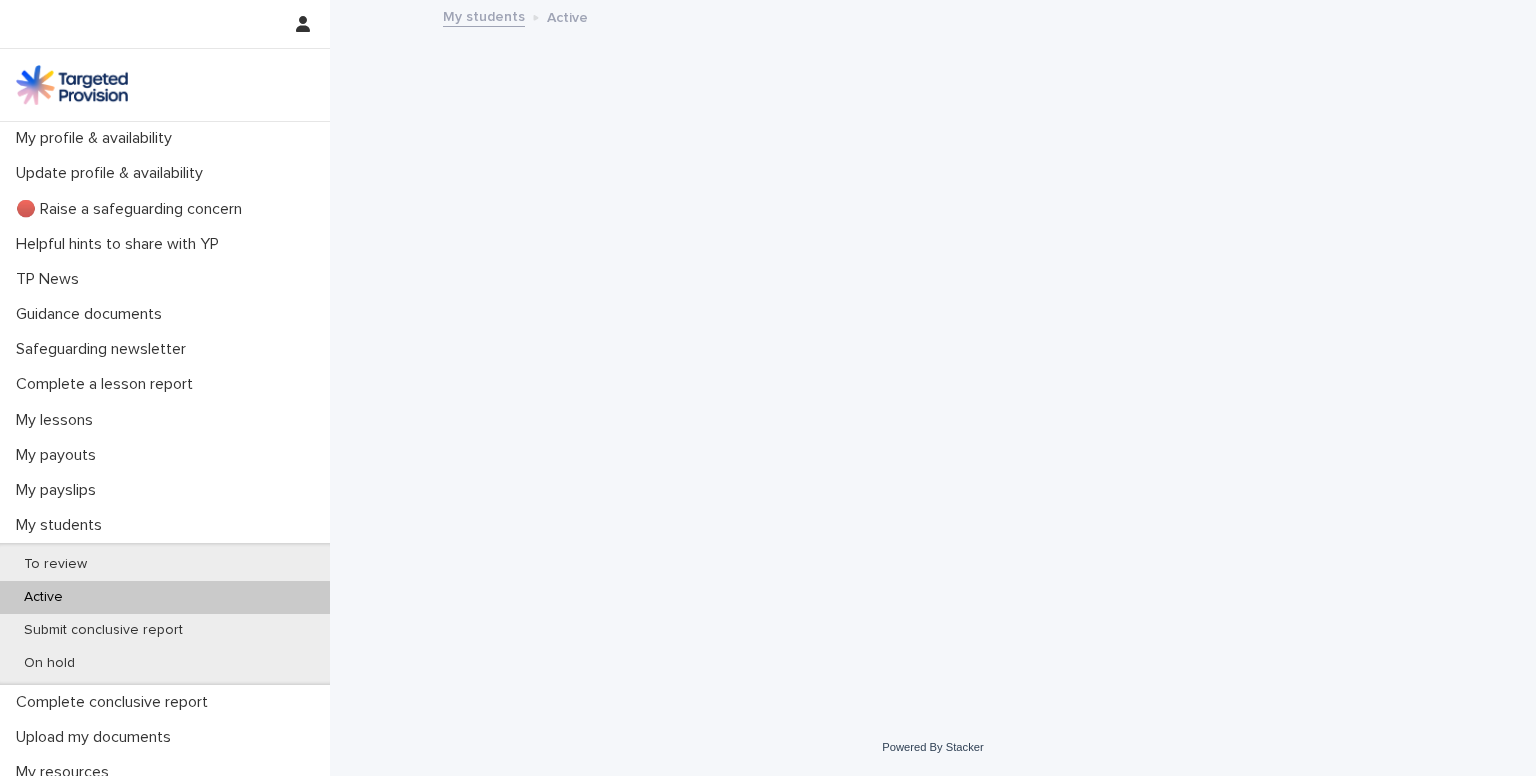 scroll, scrollTop: 0, scrollLeft: 0, axis: both 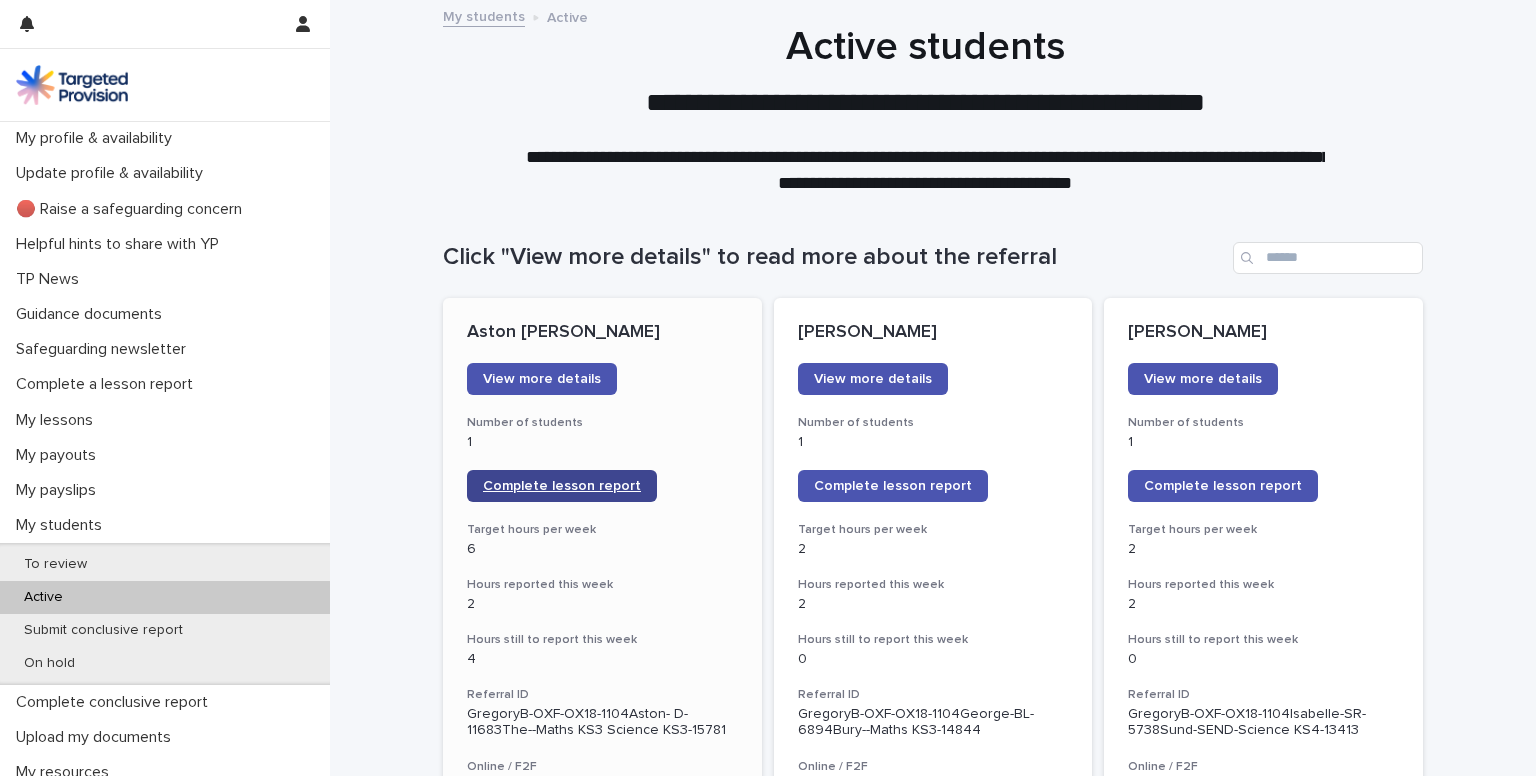 click on "Complete lesson report" at bounding box center (562, 486) 